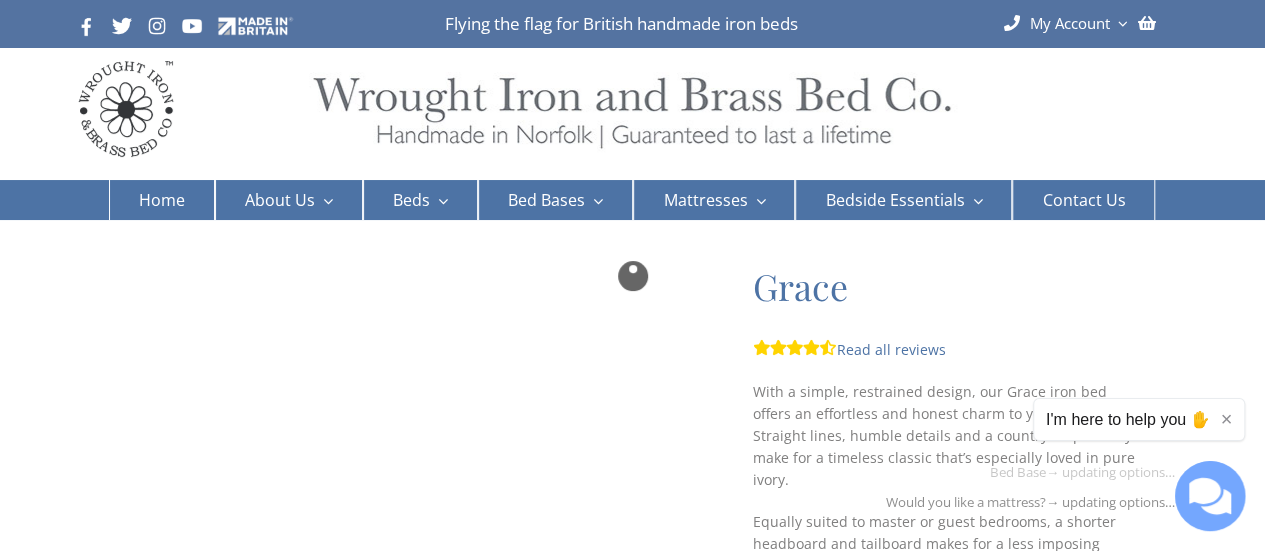 scroll, scrollTop: 0, scrollLeft: 0, axis: both 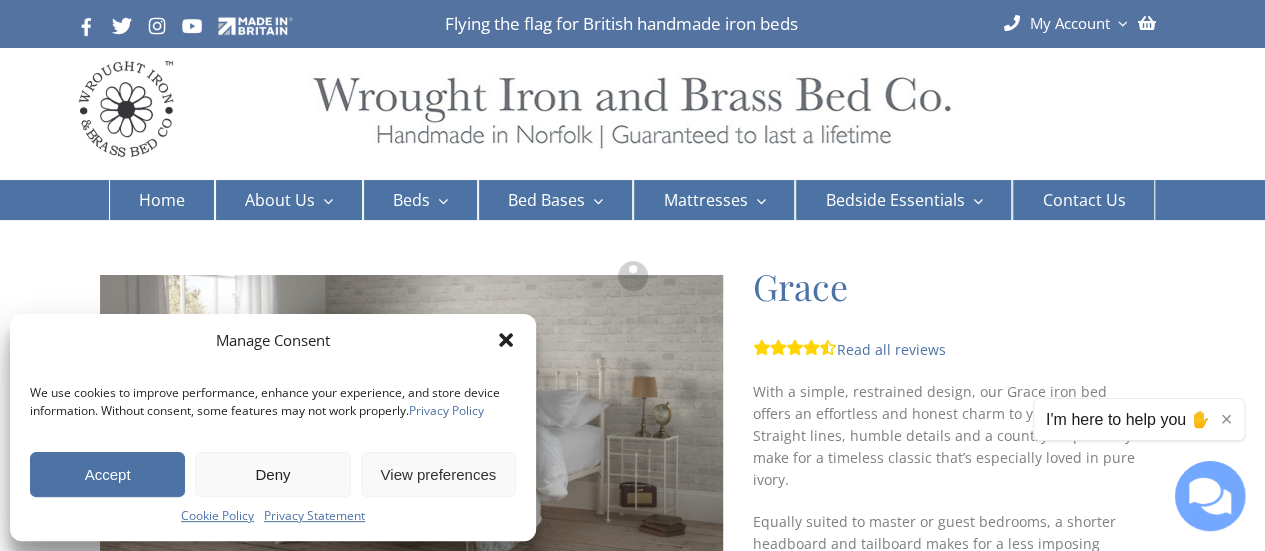 click 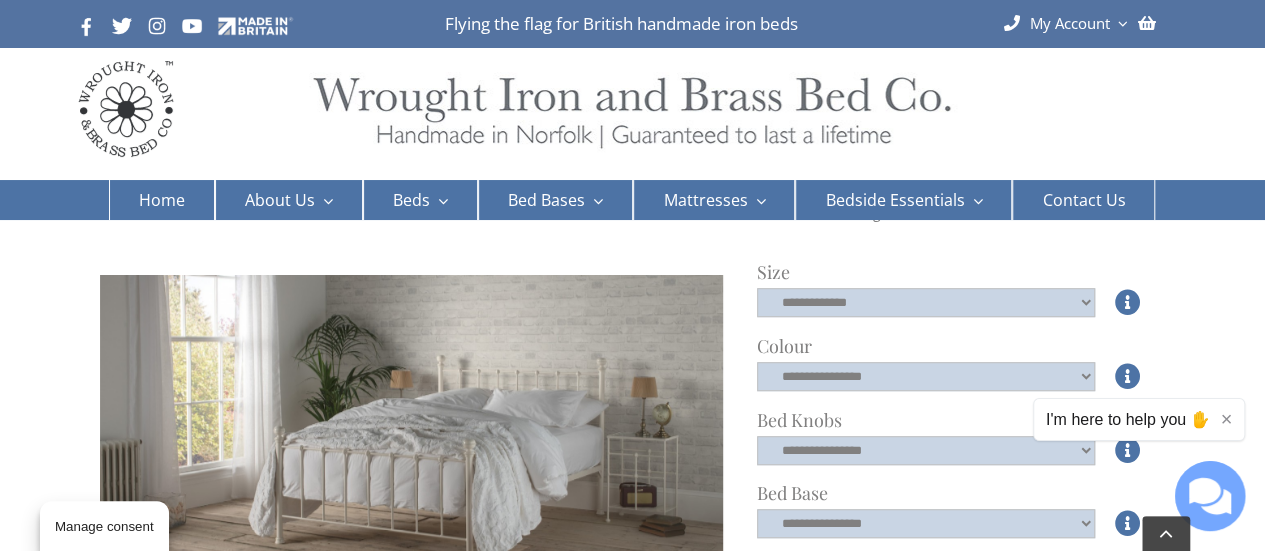 scroll, scrollTop: 500, scrollLeft: 0, axis: vertical 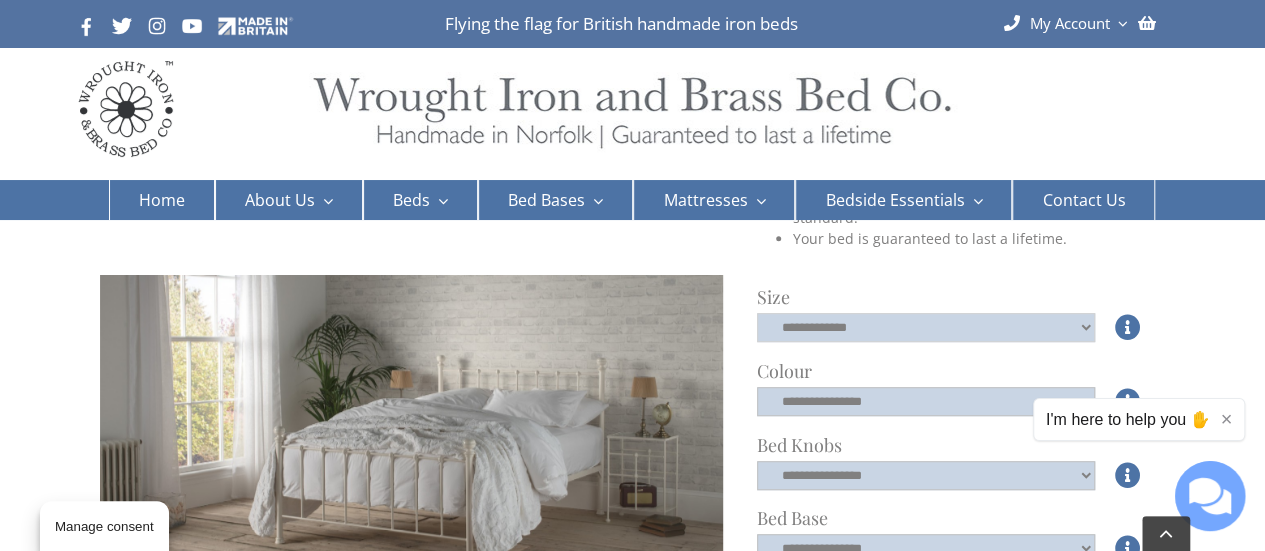 click on "**********" 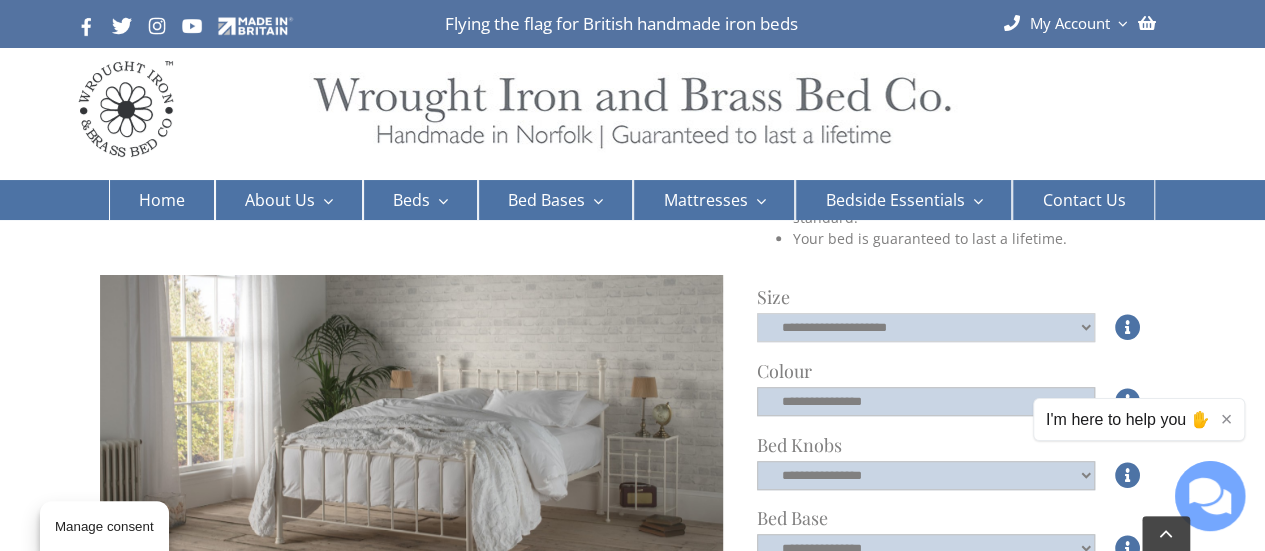 click on "**********" 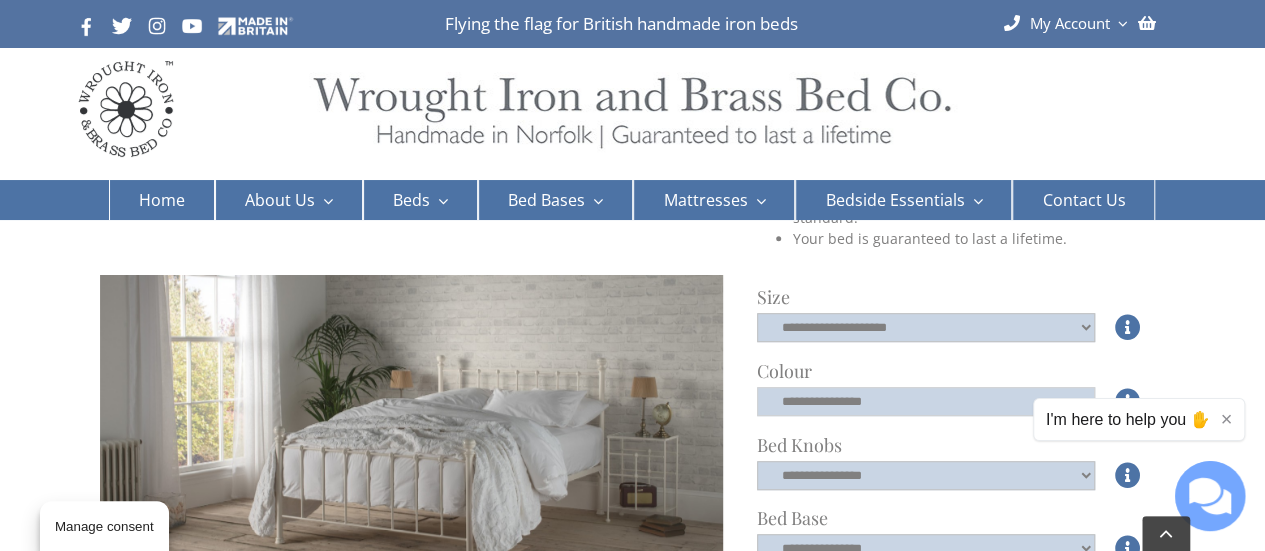 click on "**********" 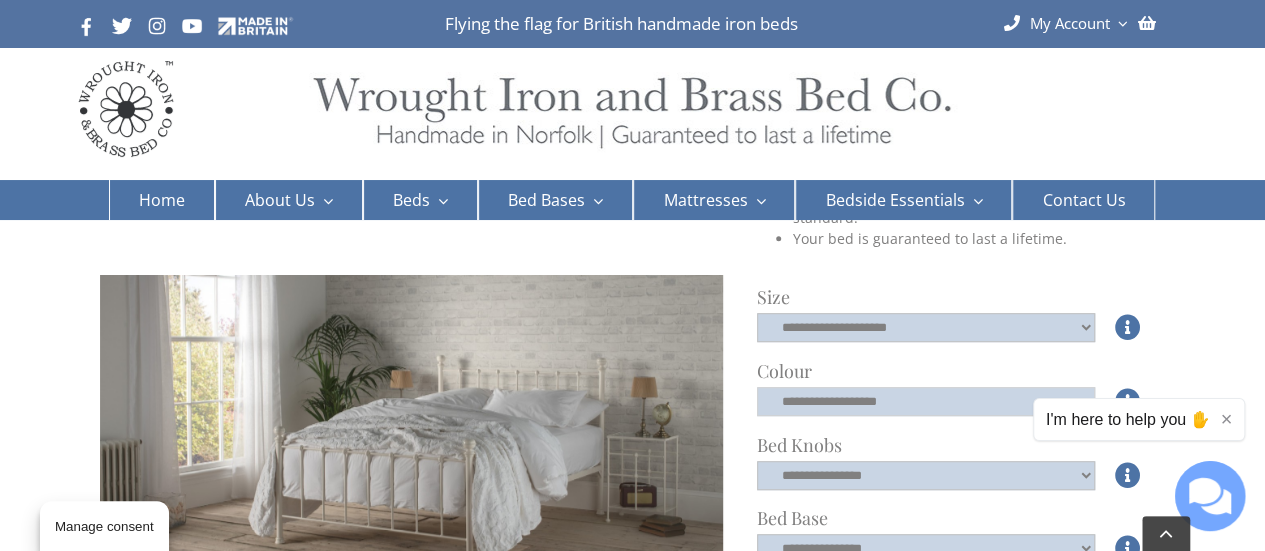click on "**********" 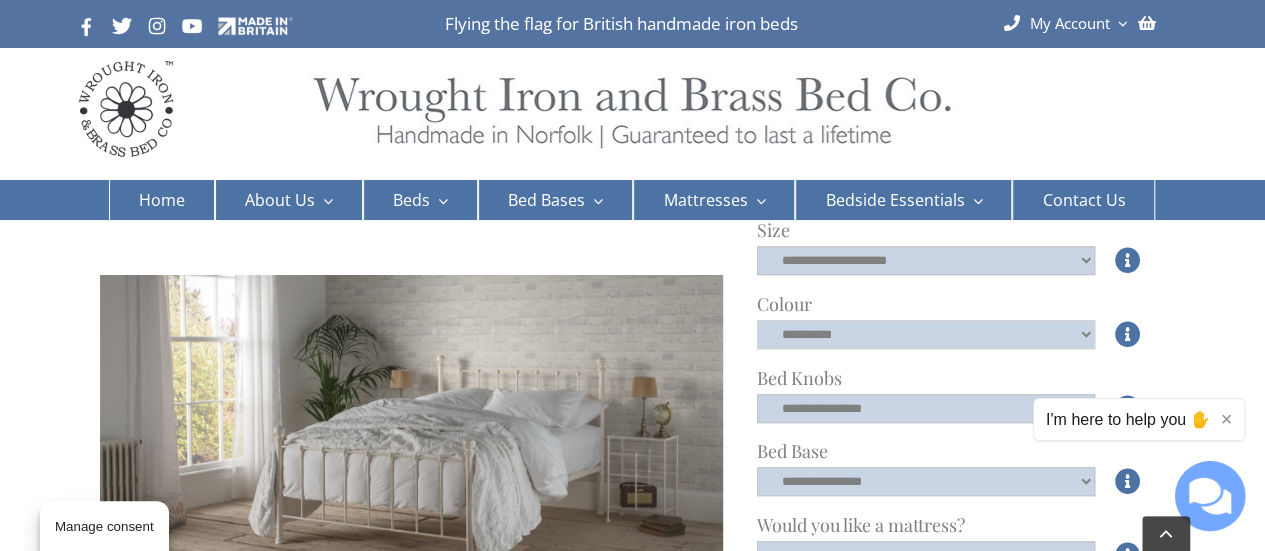scroll, scrollTop: 500, scrollLeft: 0, axis: vertical 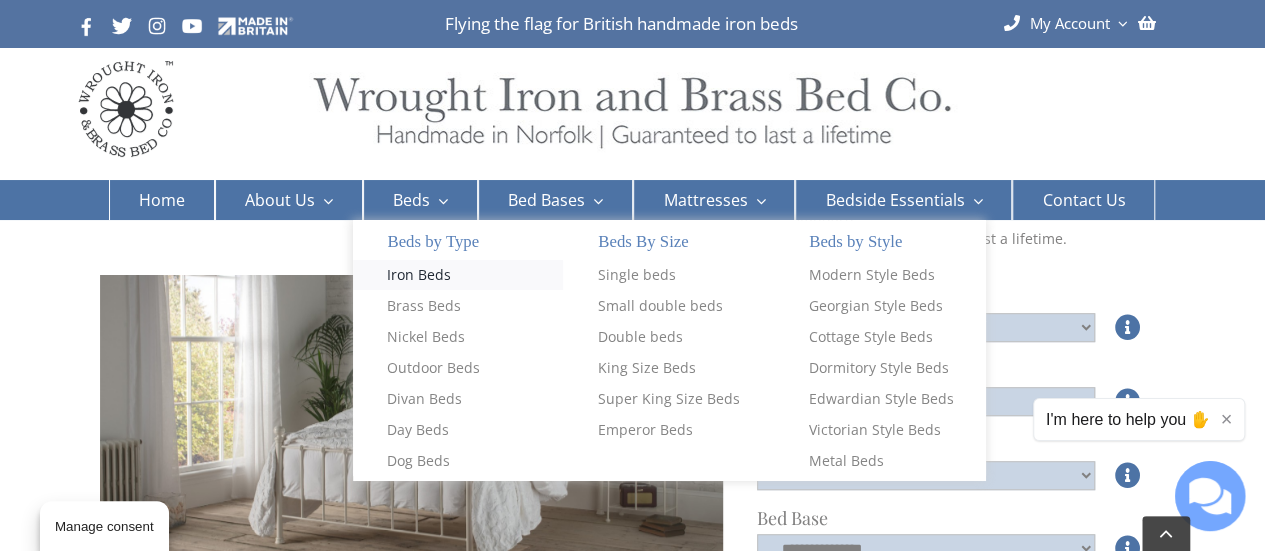 click on "Iron Beds" at bounding box center [419, 275] 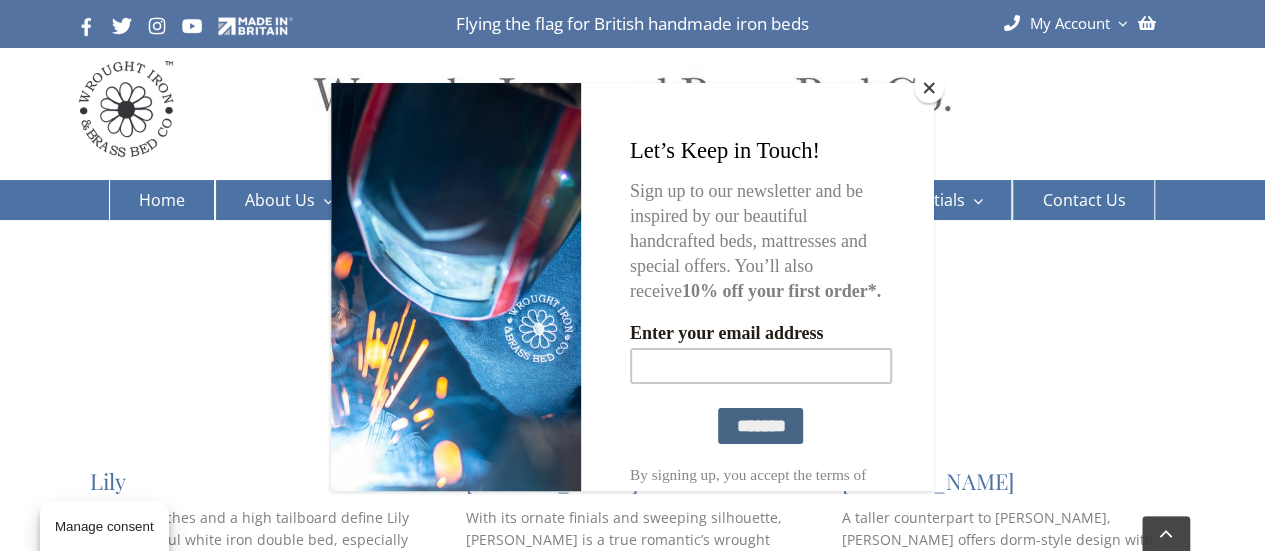 scroll, scrollTop: 1500, scrollLeft: 0, axis: vertical 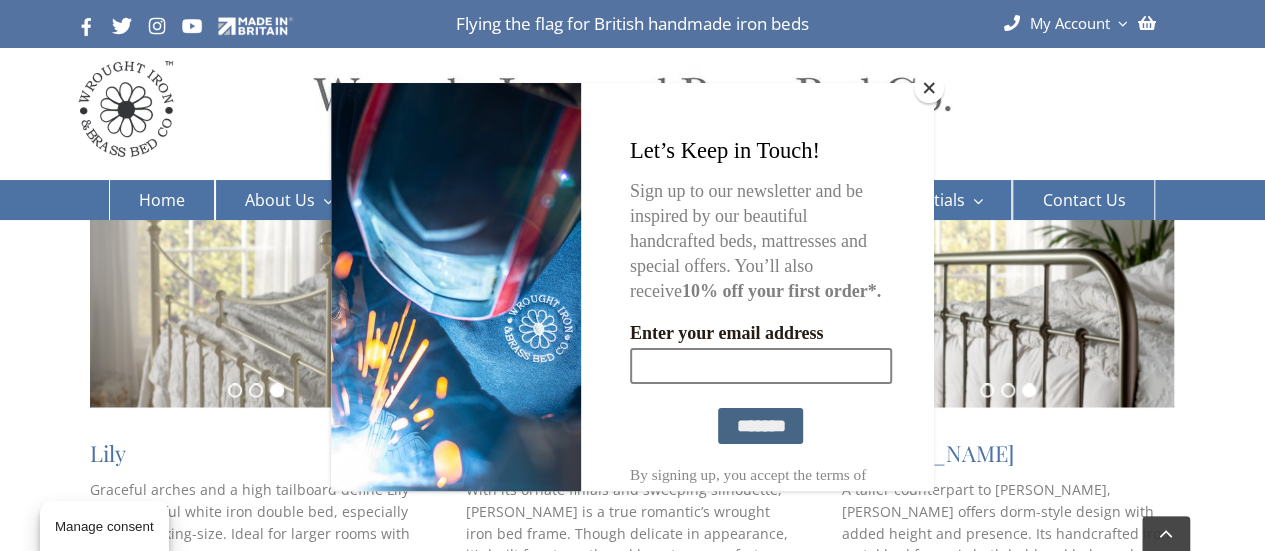 click on "Enter your email address" at bounding box center (761, 365) 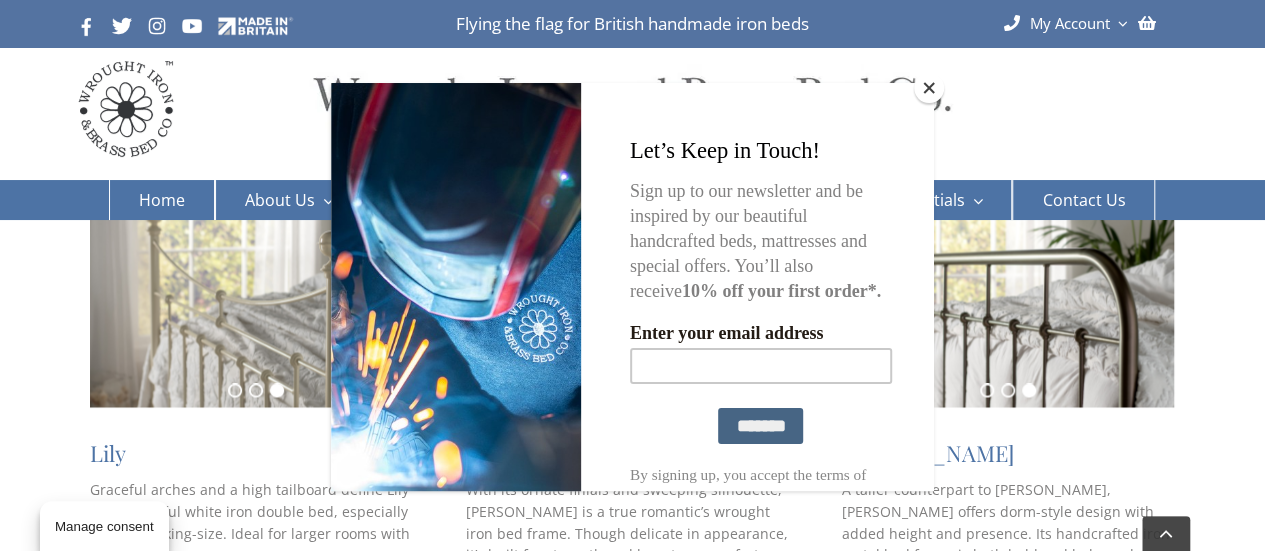 type on "**********" 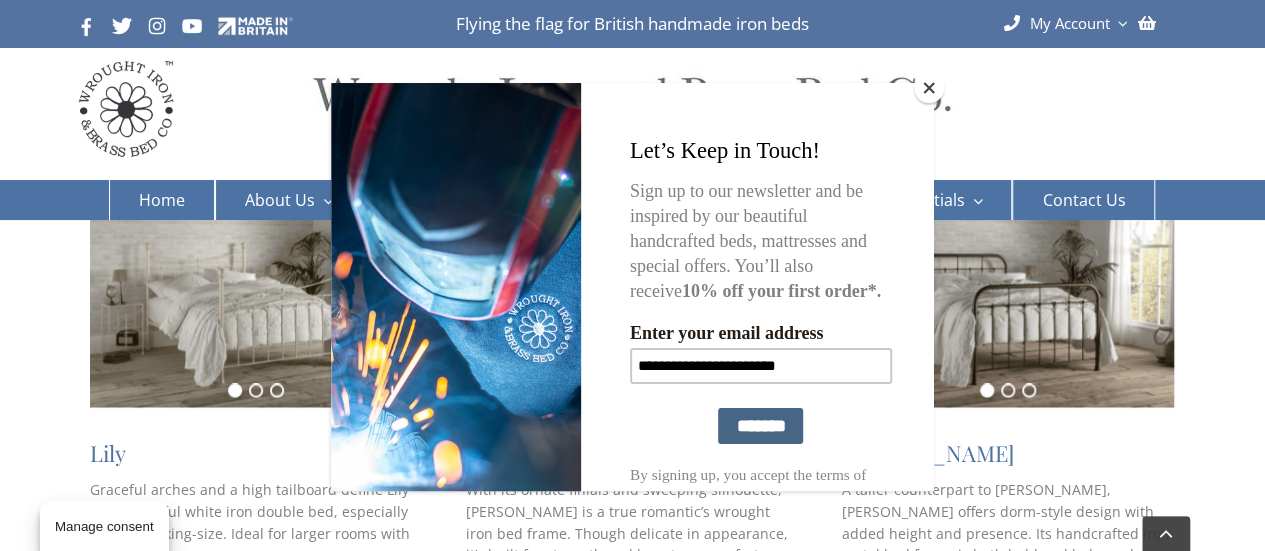 click on "*******" at bounding box center [760, 425] 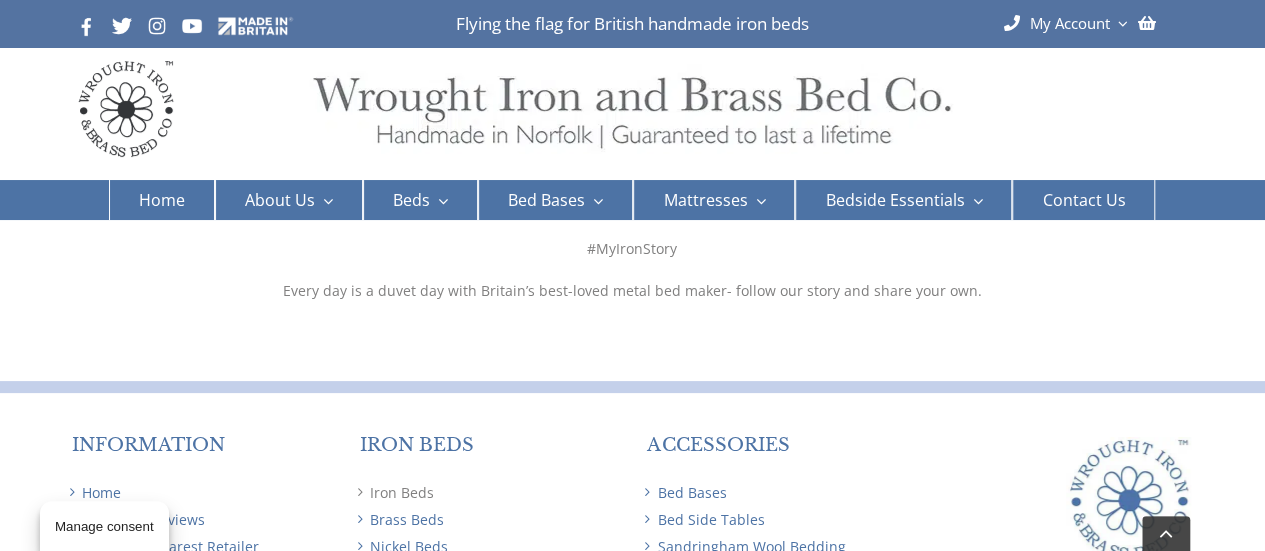 scroll, scrollTop: 3800, scrollLeft: 0, axis: vertical 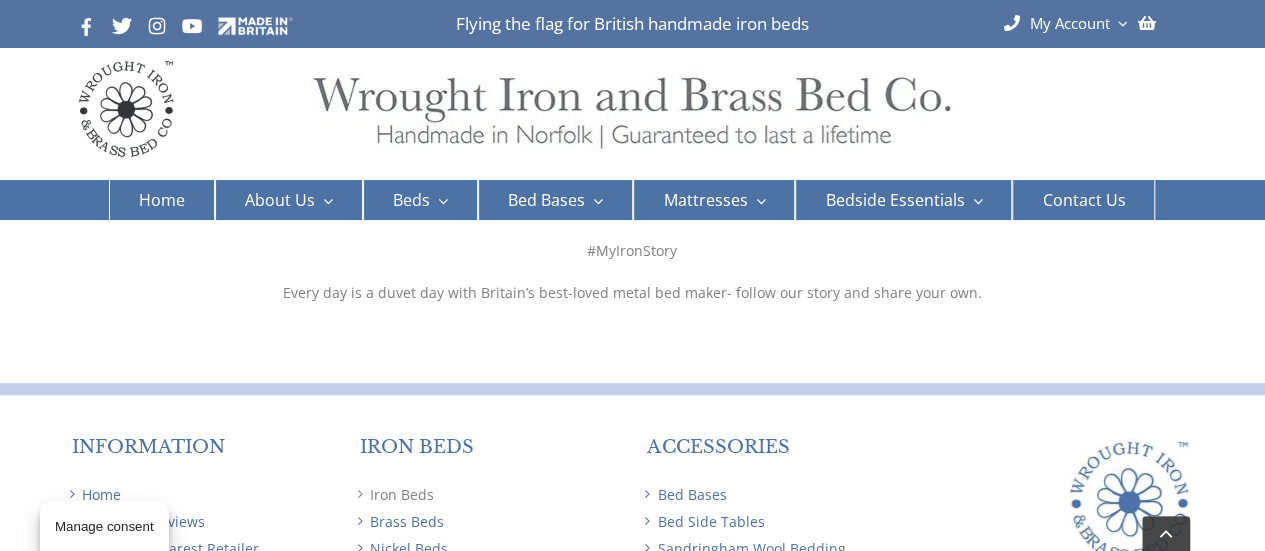 click on "Dog Beds" at bounding box center (489, 603) 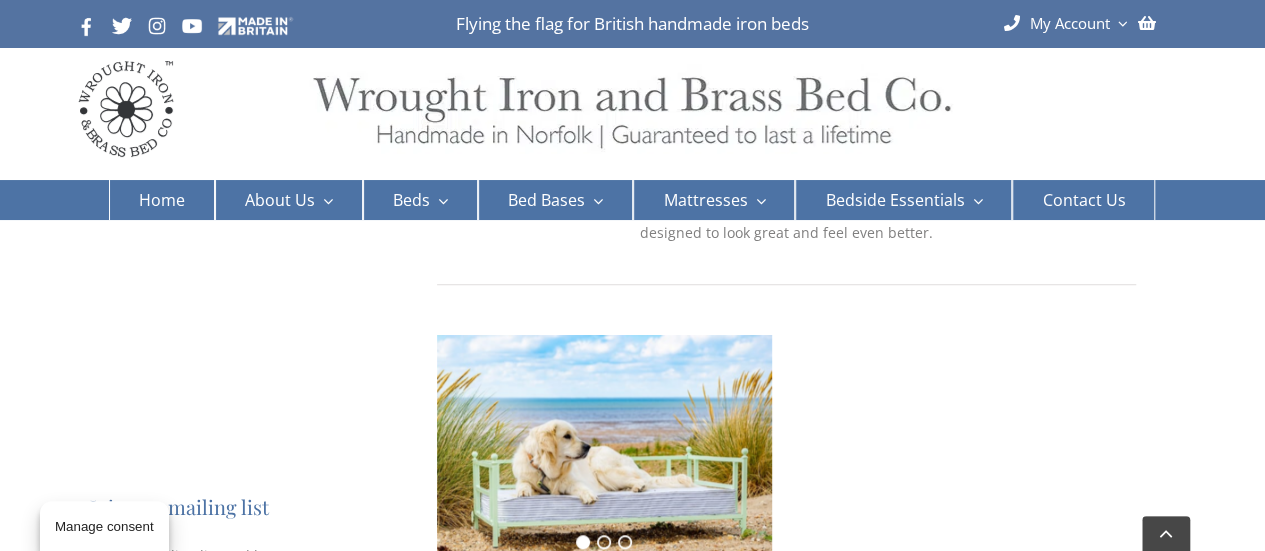 scroll, scrollTop: 0, scrollLeft: 0, axis: both 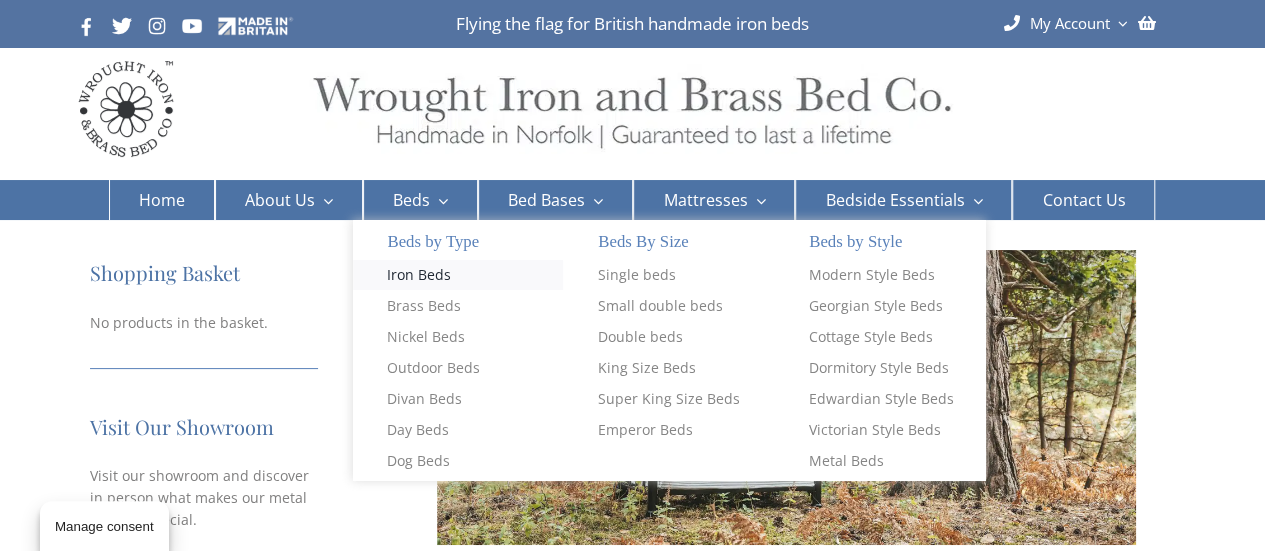 click on "Iron Beds" at bounding box center (419, 275) 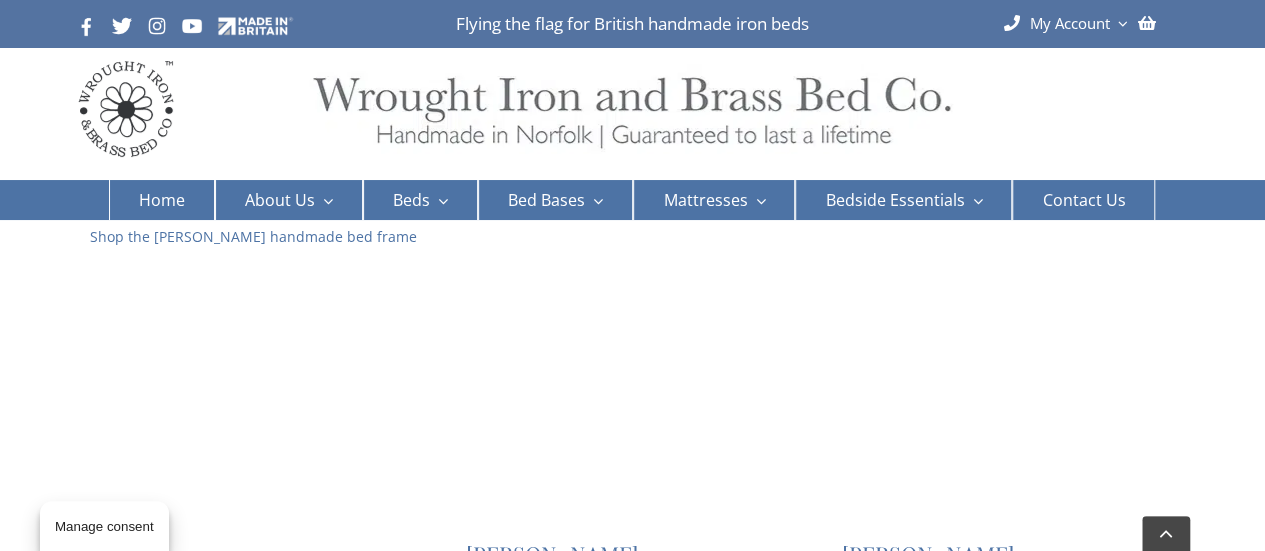scroll, scrollTop: 900, scrollLeft: 0, axis: vertical 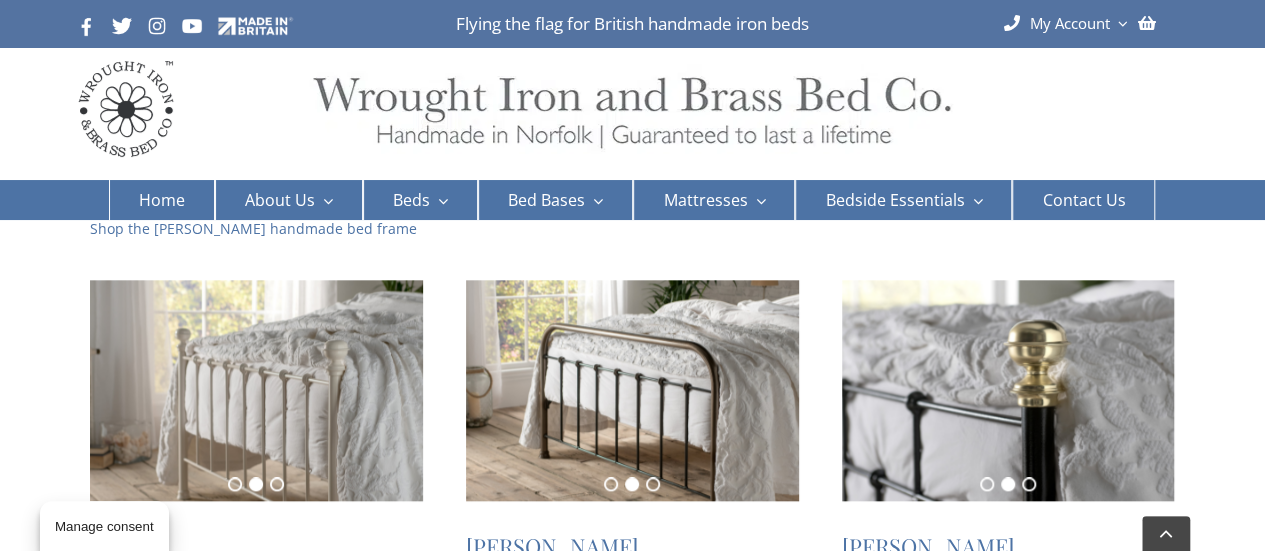 click on "Grace" at bounding box center [119, 546] 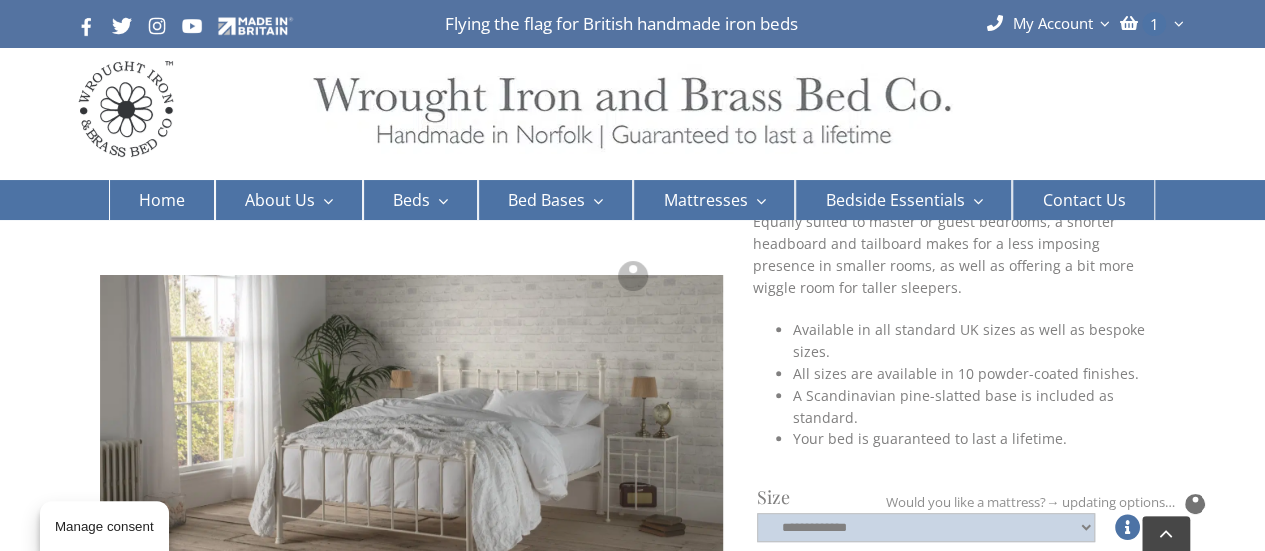 scroll, scrollTop: 400, scrollLeft: 0, axis: vertical 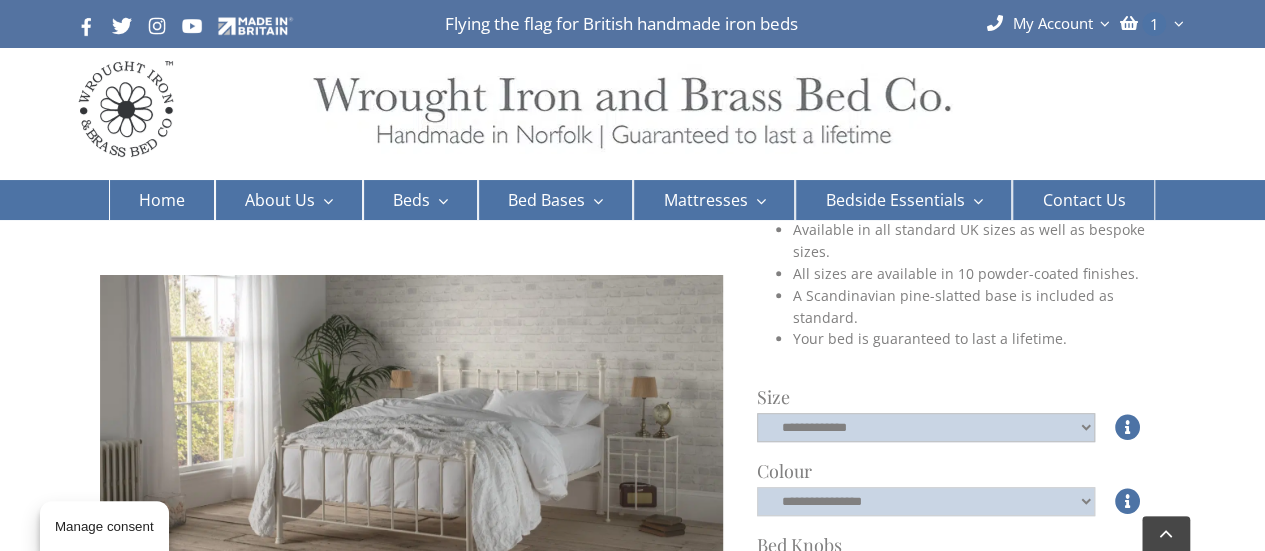 click on "**********" 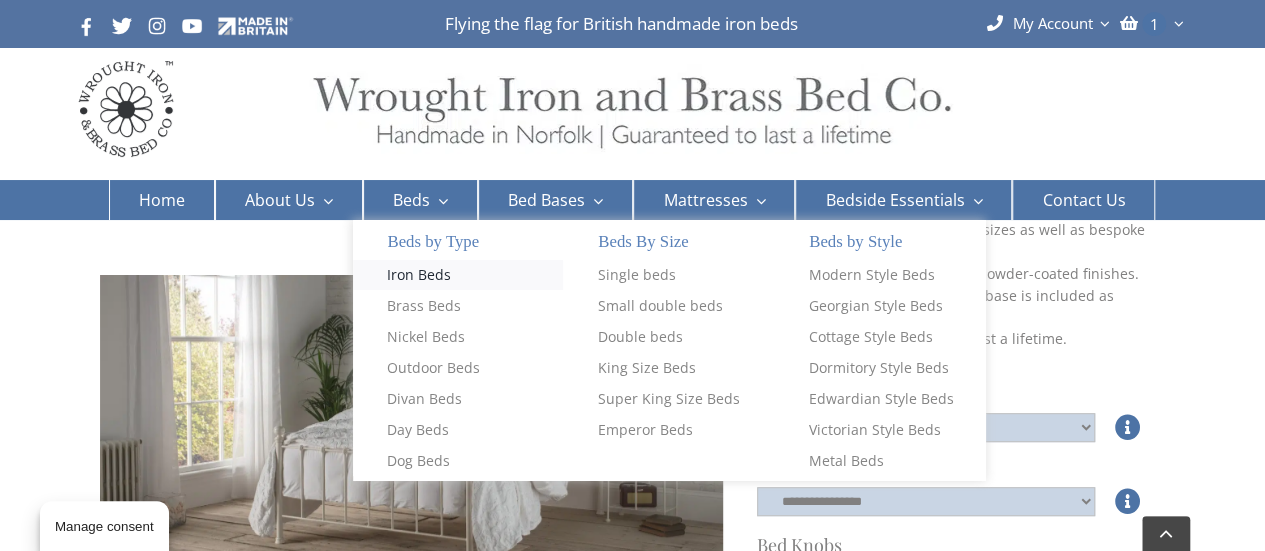click on "Iron Beds" at bounding box center (419, 275) 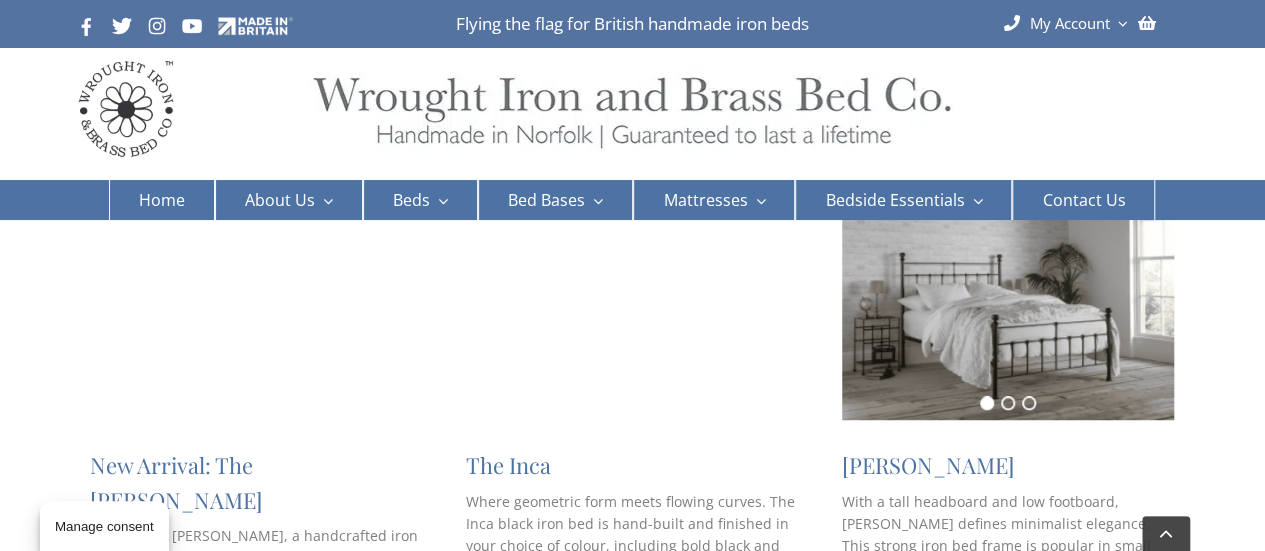 scroll, scrollTop: 400, scrollLeft: 0, axis: vertical 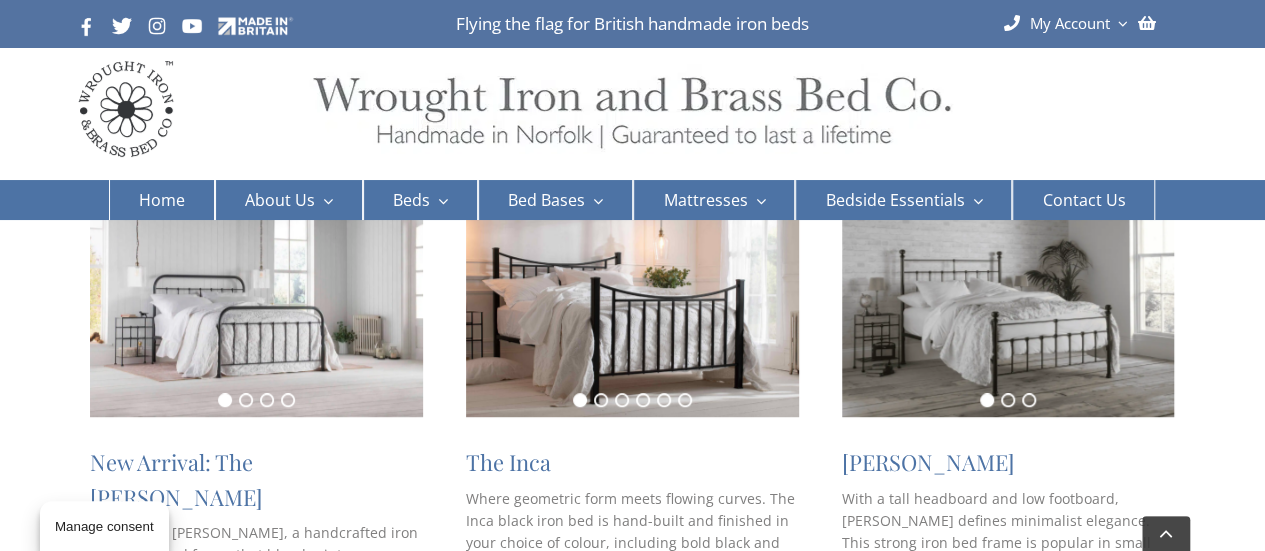 click at bounding box center [256, 307] 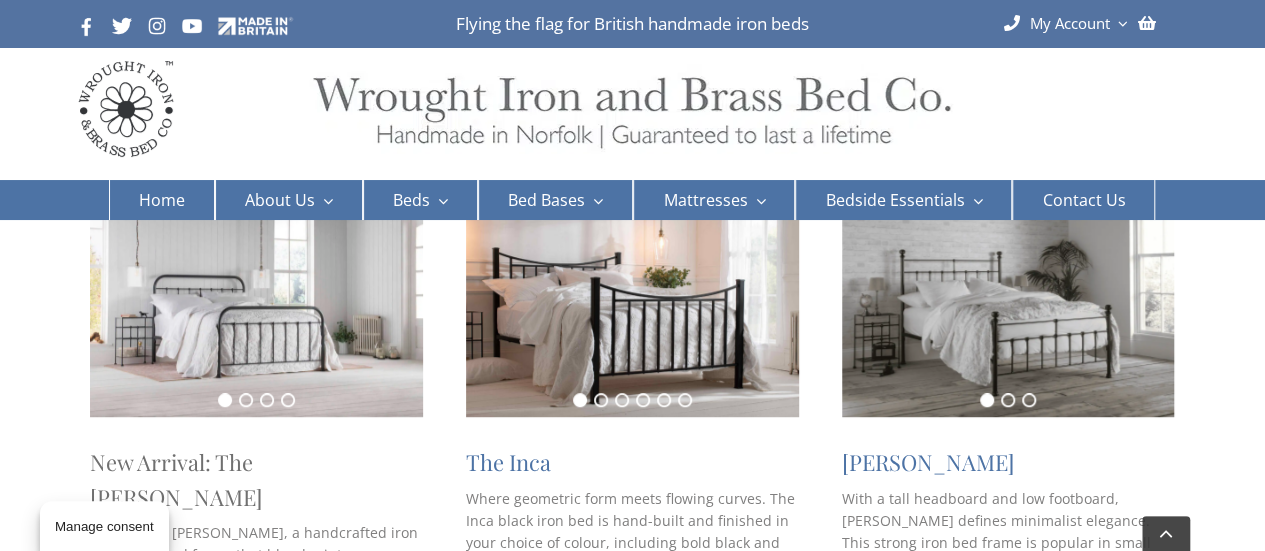 click on "New Arrival: The Archie" at bounding box center (176, 479) 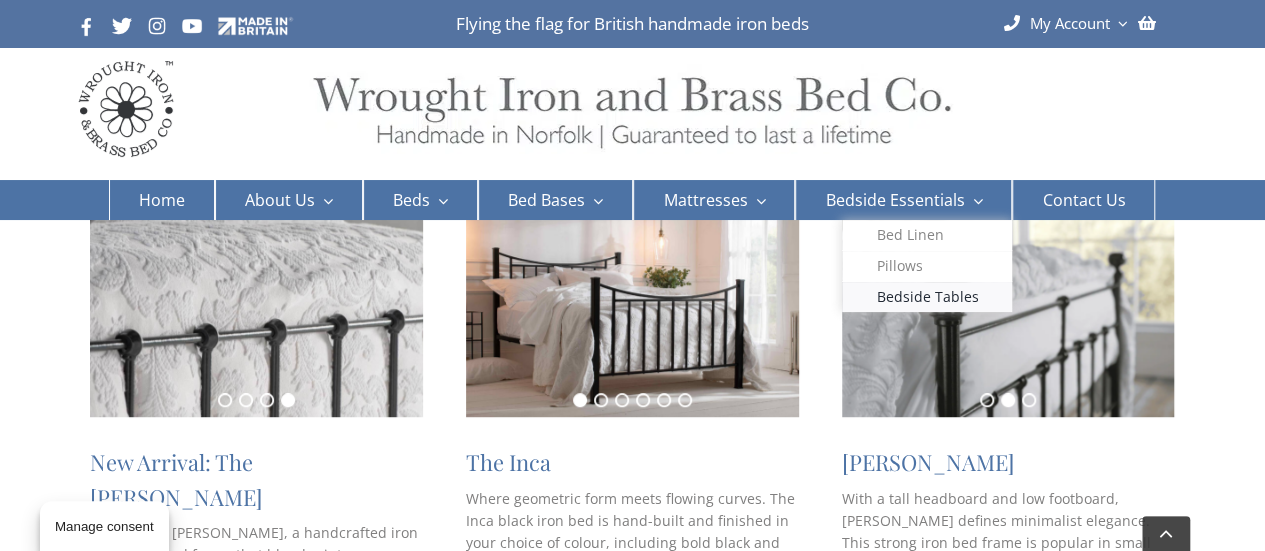 click on "Bedside Tables" at bounding box center (927, 297) 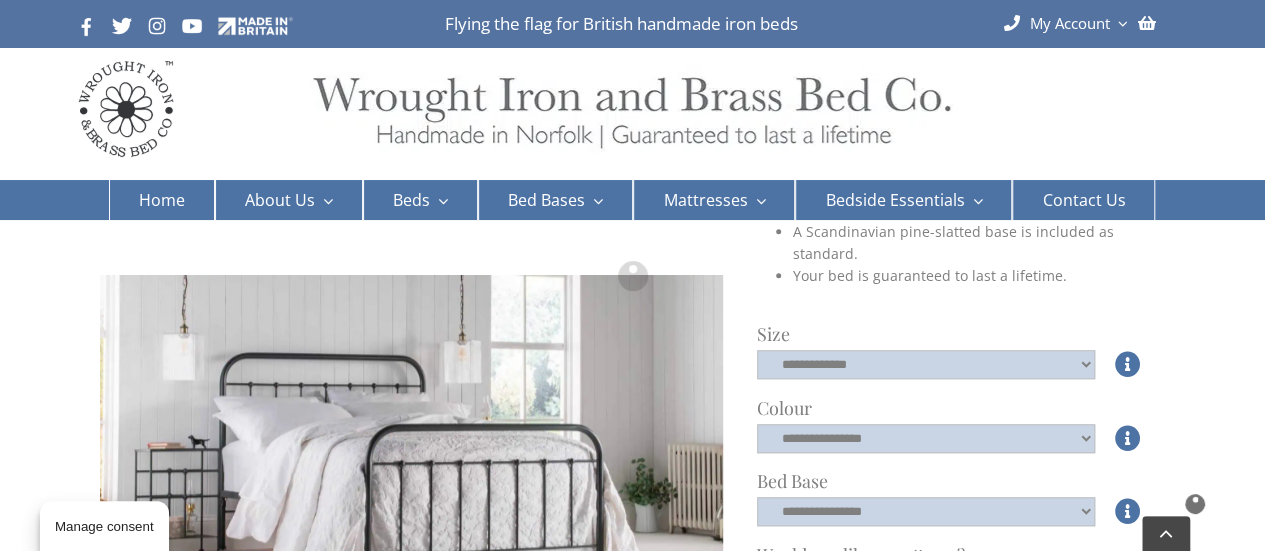 scroll, scrollTop: 800, scrollLeft: 0, axis: vertical 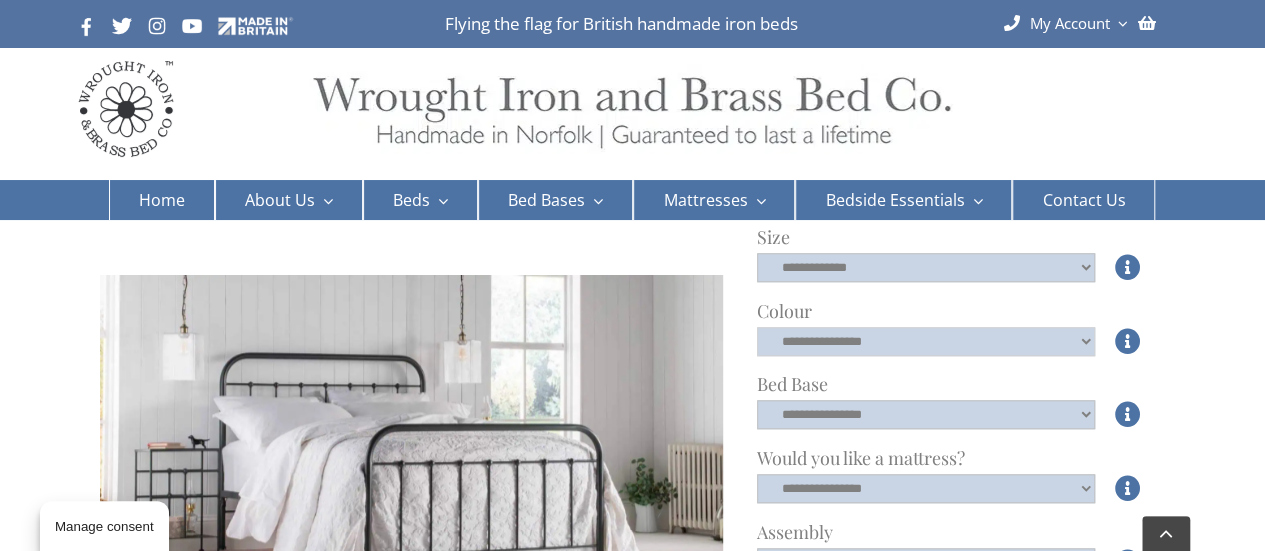 click on "**********" 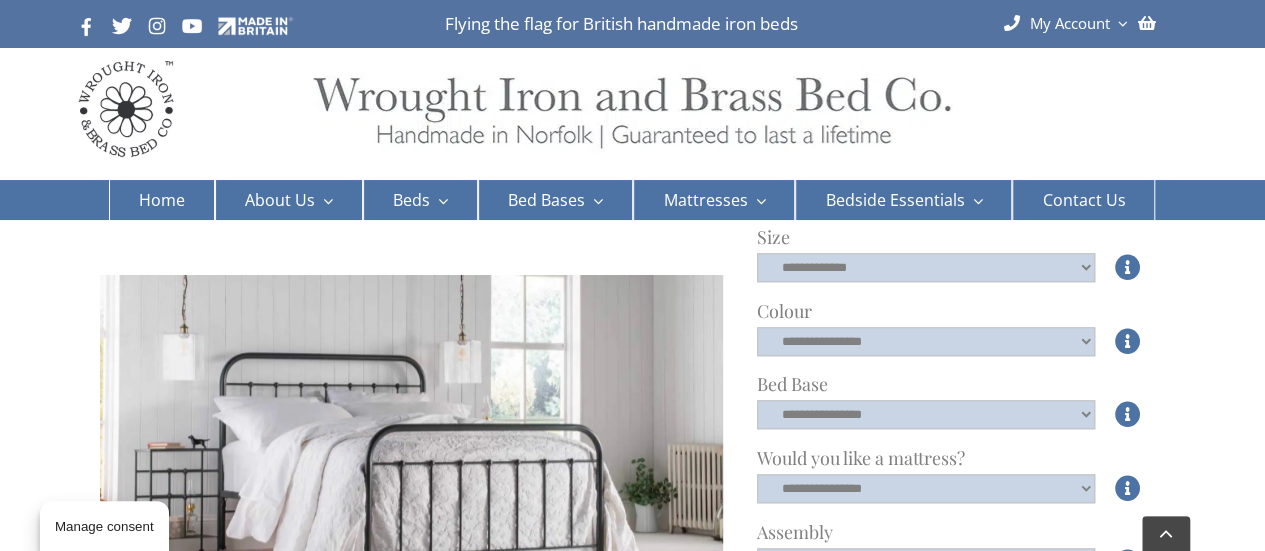 click at bounding box center (632, 119) 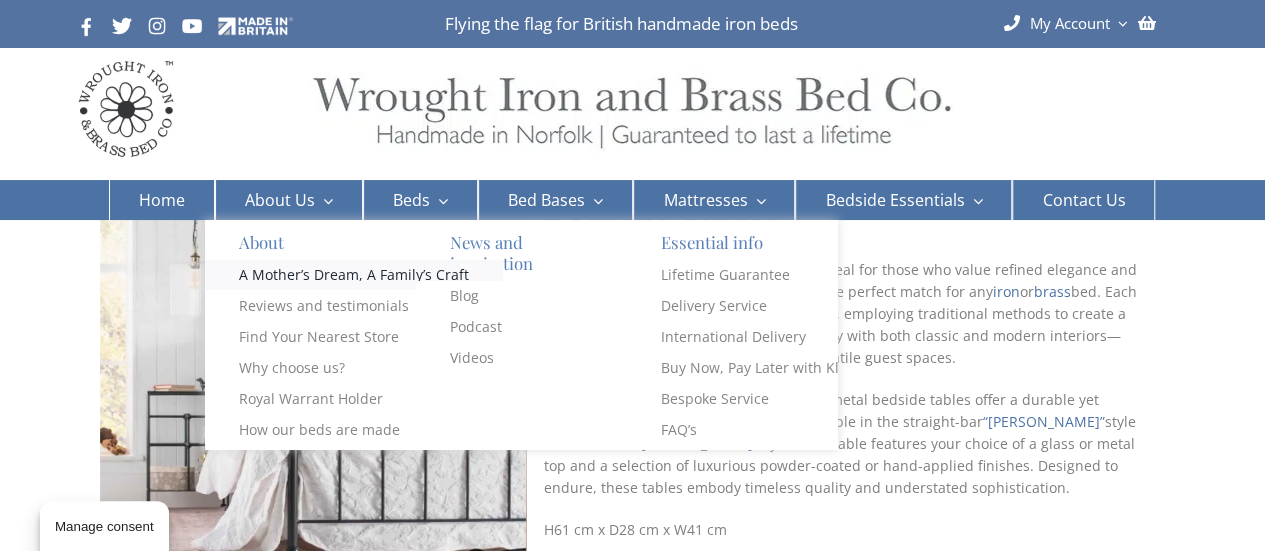 scroll, scrollTop: 0, scrollLeft: 0, axis: both 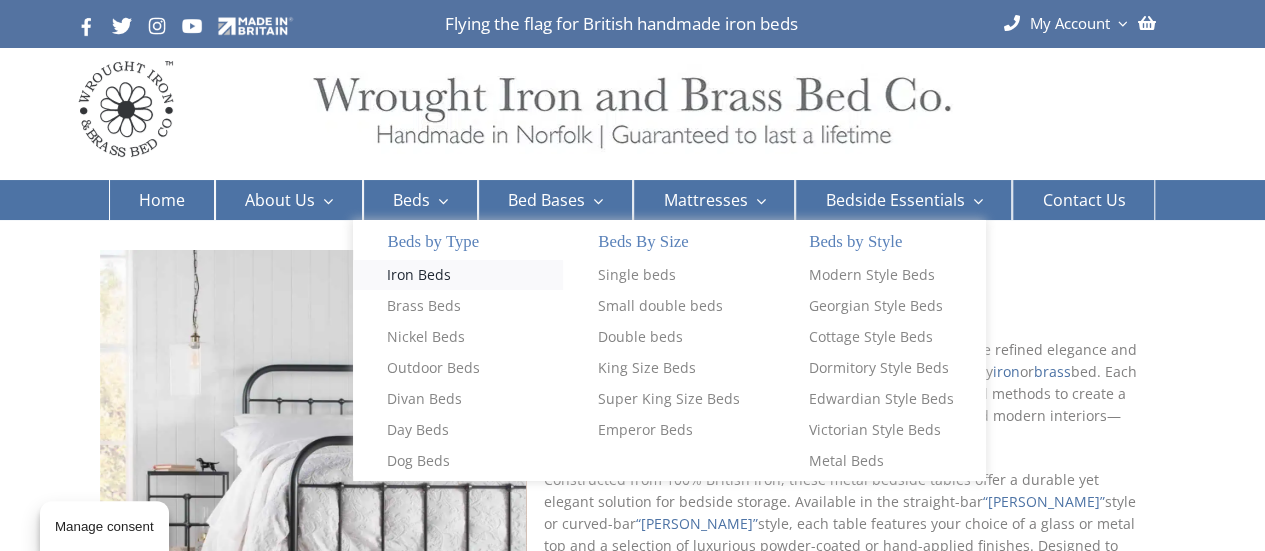 click on "Iron Beds" at bounding box center (419, 275) 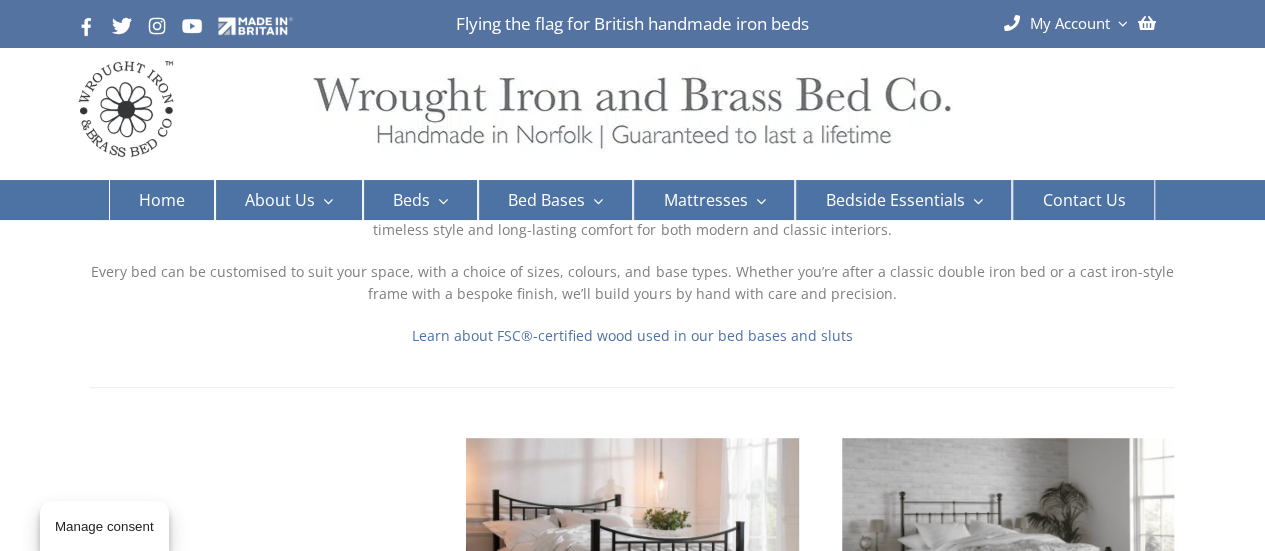 scroll, scrollTop: 500, scrollLeft: 0, axis: vertical 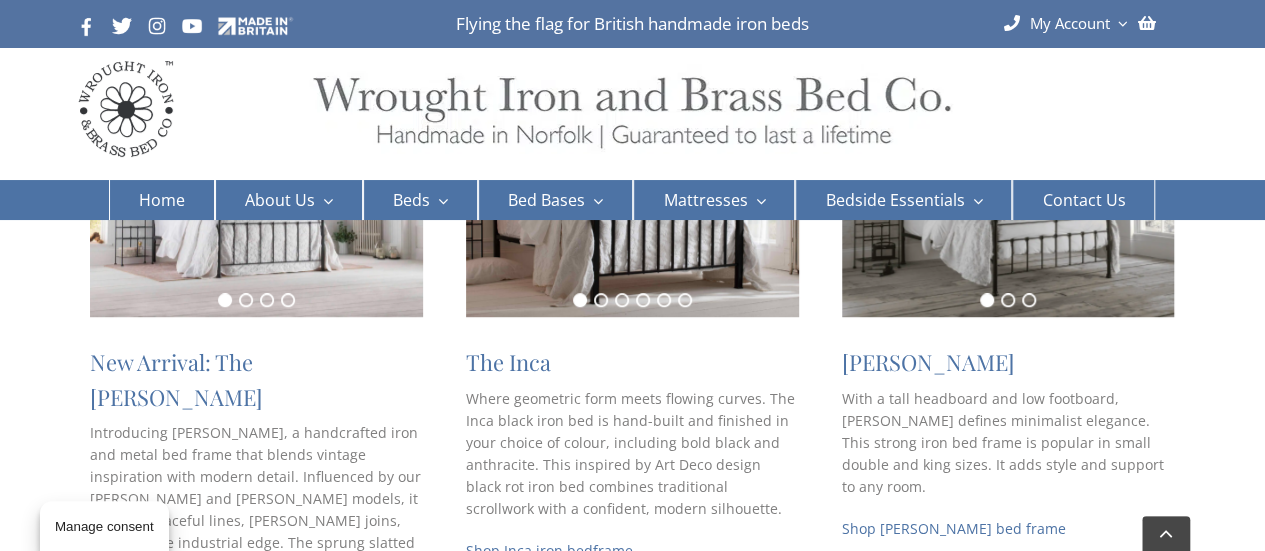 click at bounding box center (632, 207) 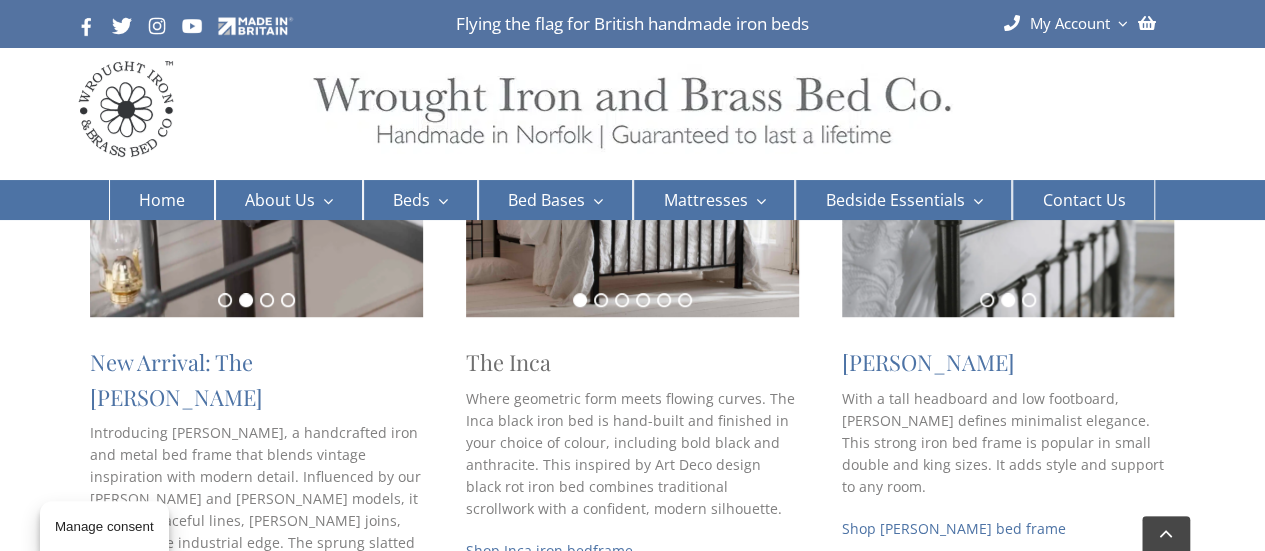 click on "The Inca" at bounding box center (508, 362) 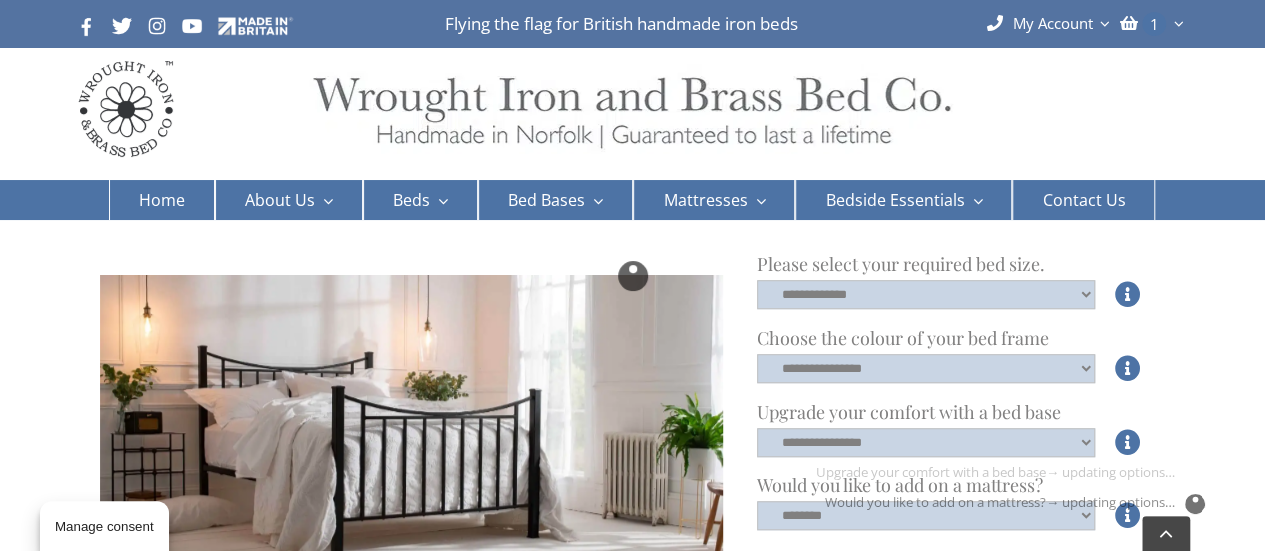 scroll, scrollTop: 600, scrollLeft: 0, axis: vertical 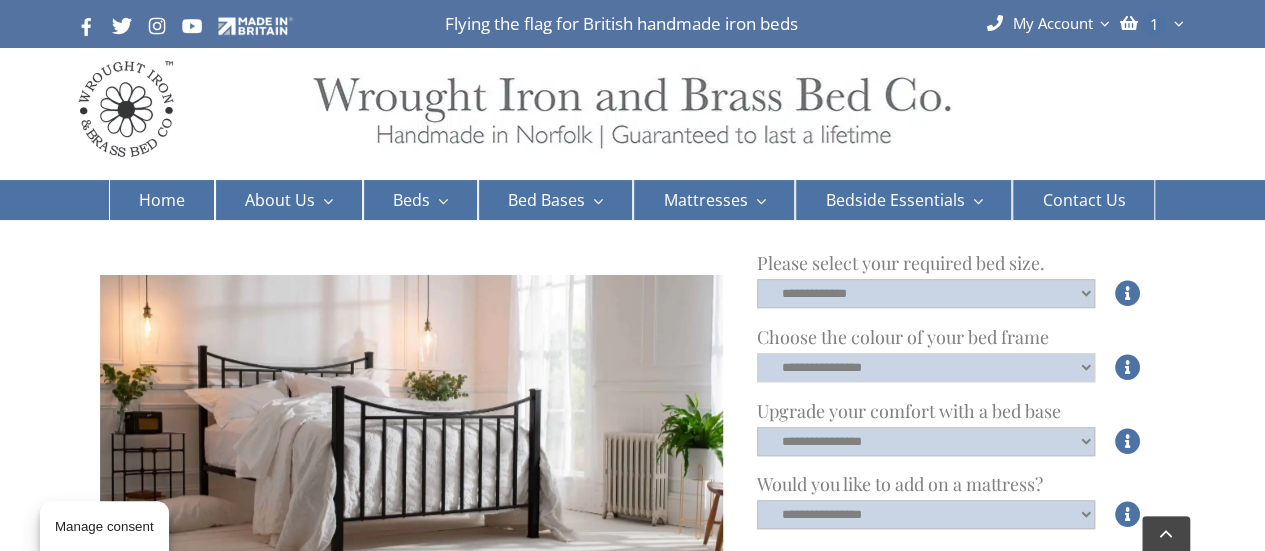 click on "**********" 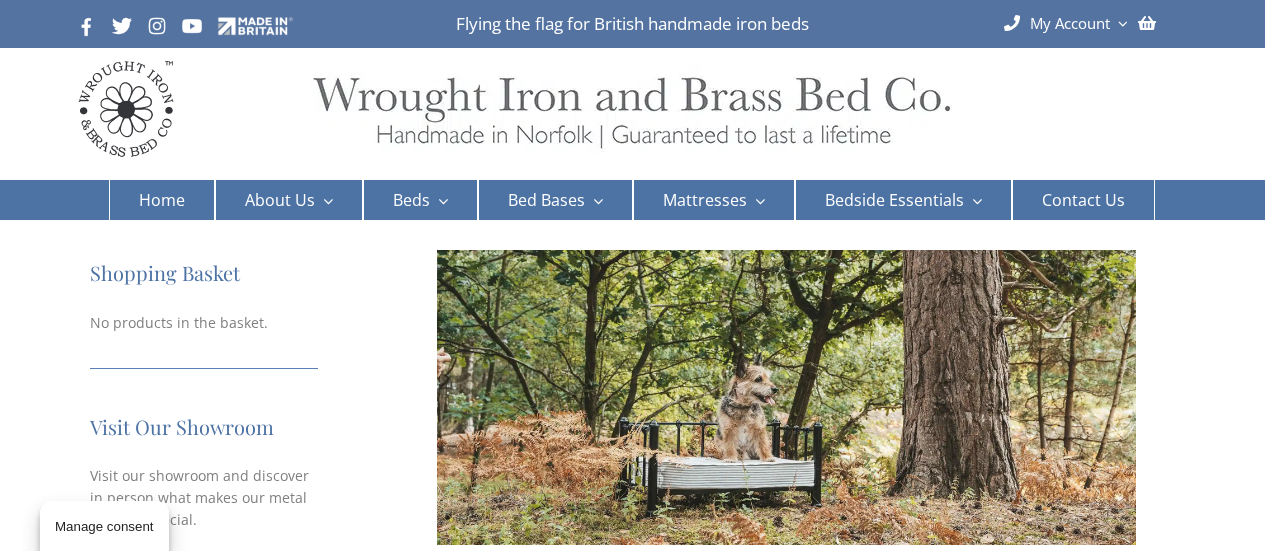 scroll, scrollTop: 0, scrollLeft: 0, axis: both 